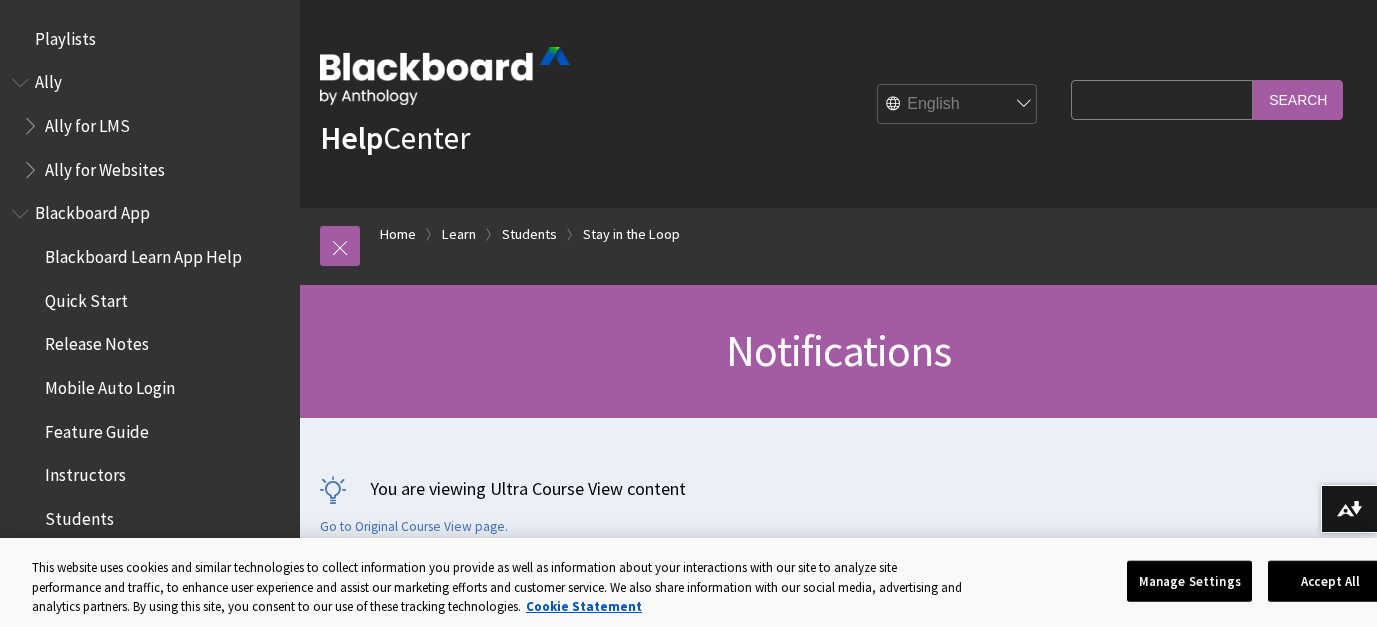 scroll, scrollTop: 0, scrollLeft: 0, axis: both 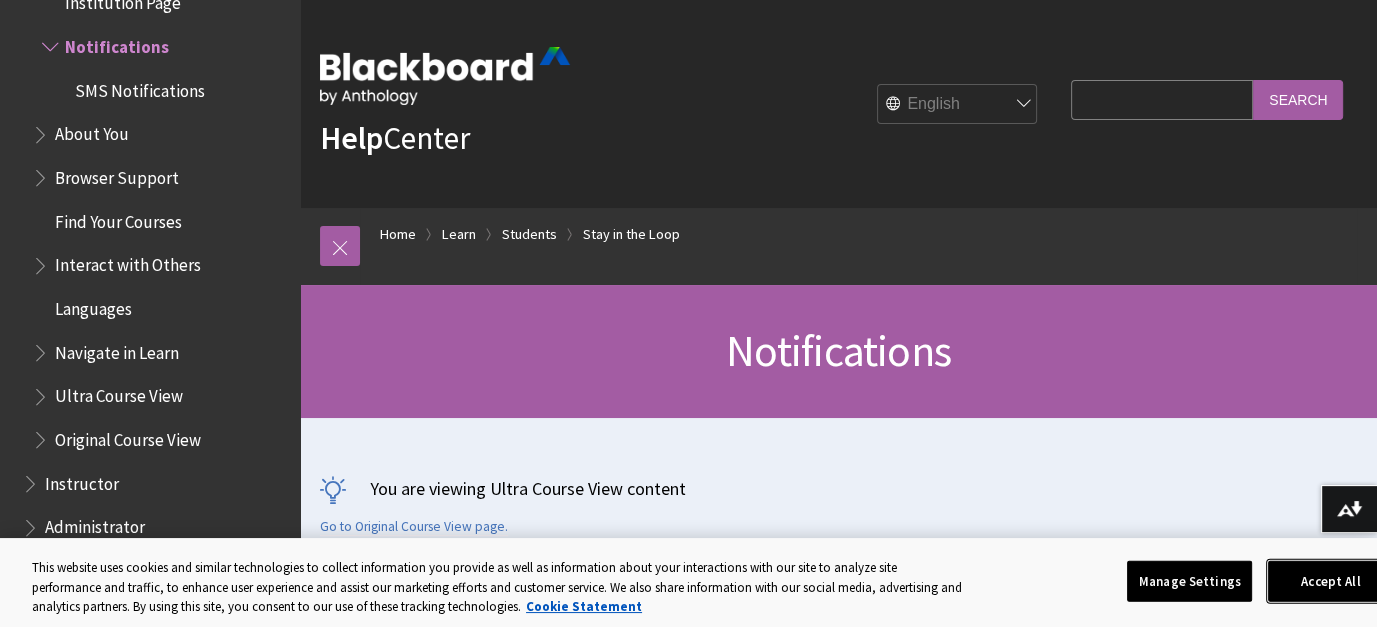 click on "Accept All" at bounding box center [1330, 581] 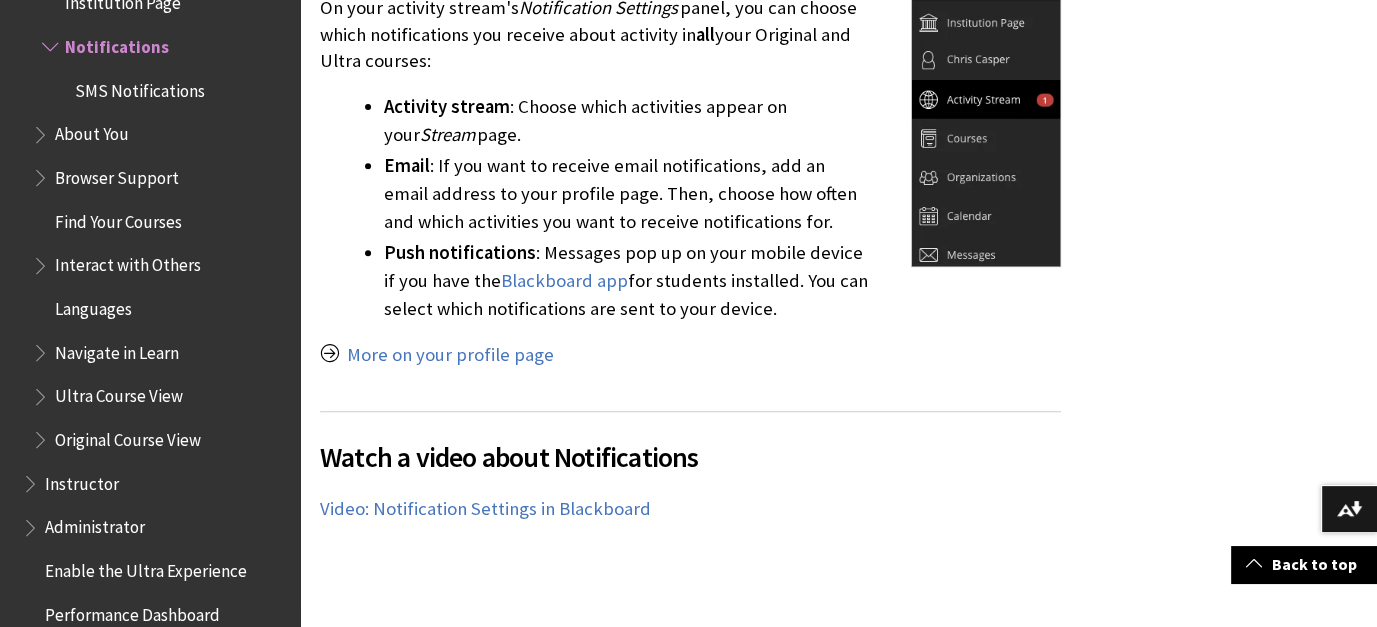 scroll, scrollTop: 800, scrollLeft: 0, axis: vertical 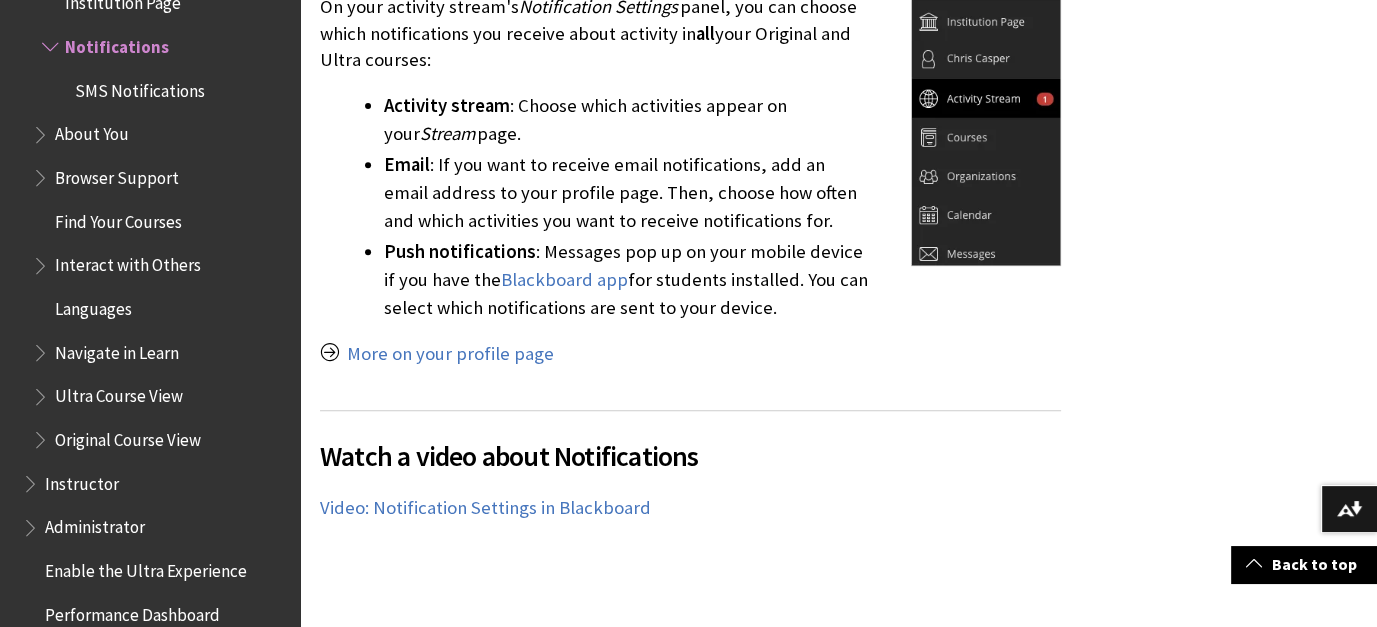click on "Find Your Courses" at bounding box center [118, 218] 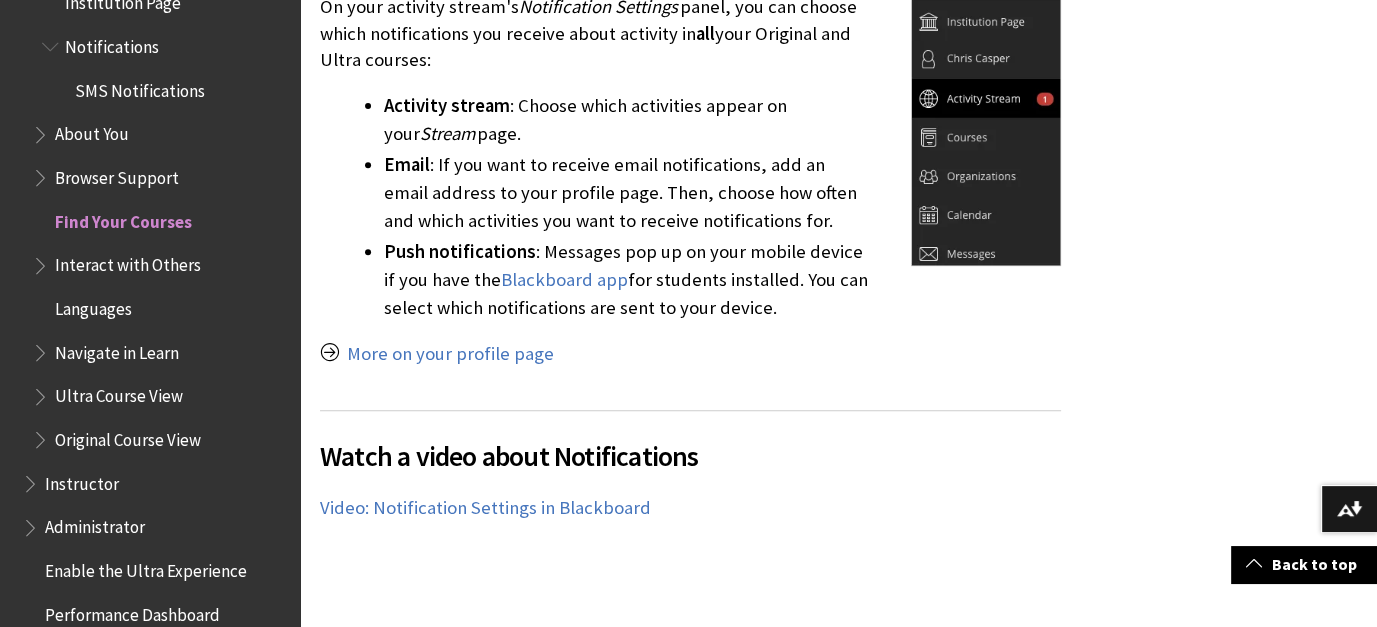 click on "Find Your Courses" at bounding box center (123, 218) 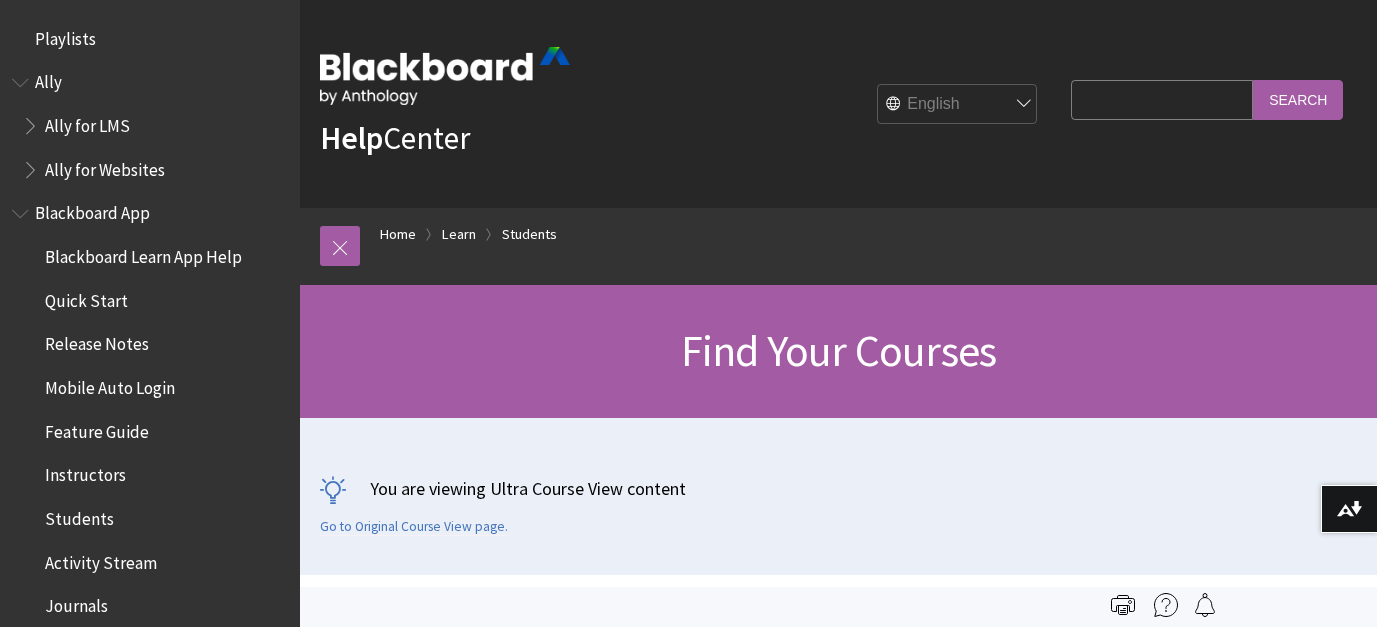 scroll, scrollTop: 0, scrollLeft: 0, axis: both 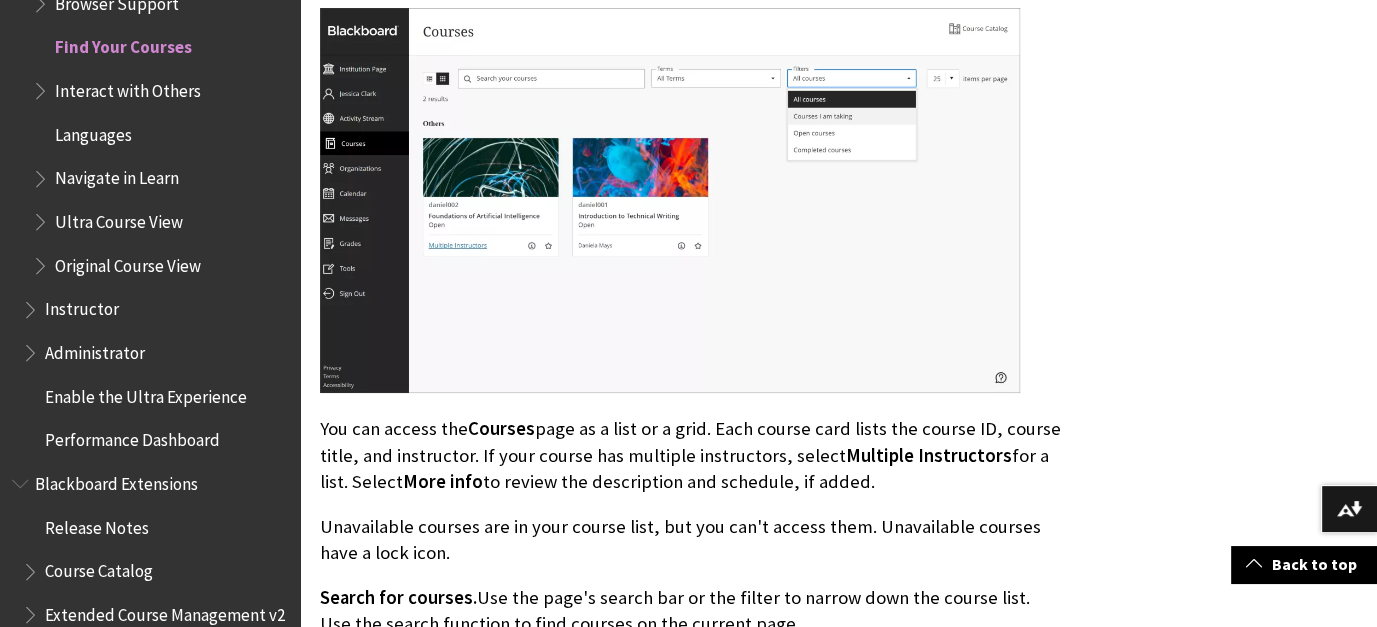 click on "Administrator" at bounding box center (95, 349) 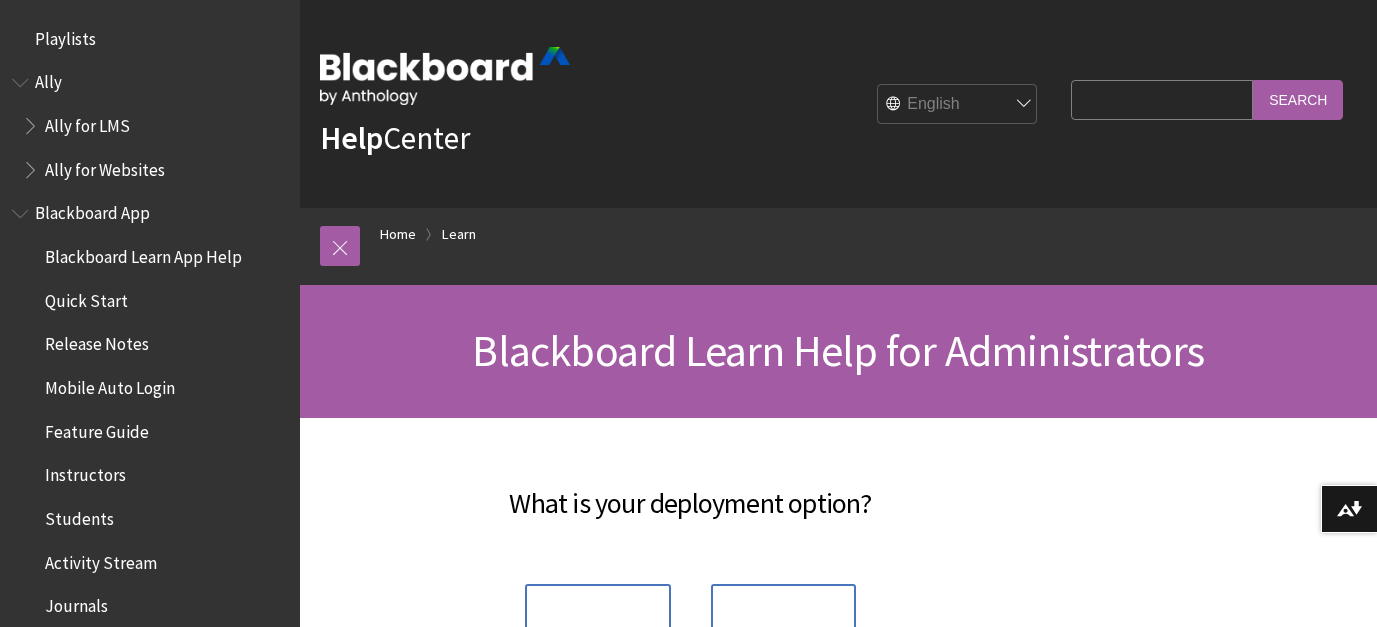 scroll, scrollTop: 0, scrollLeft: 0, axis: both 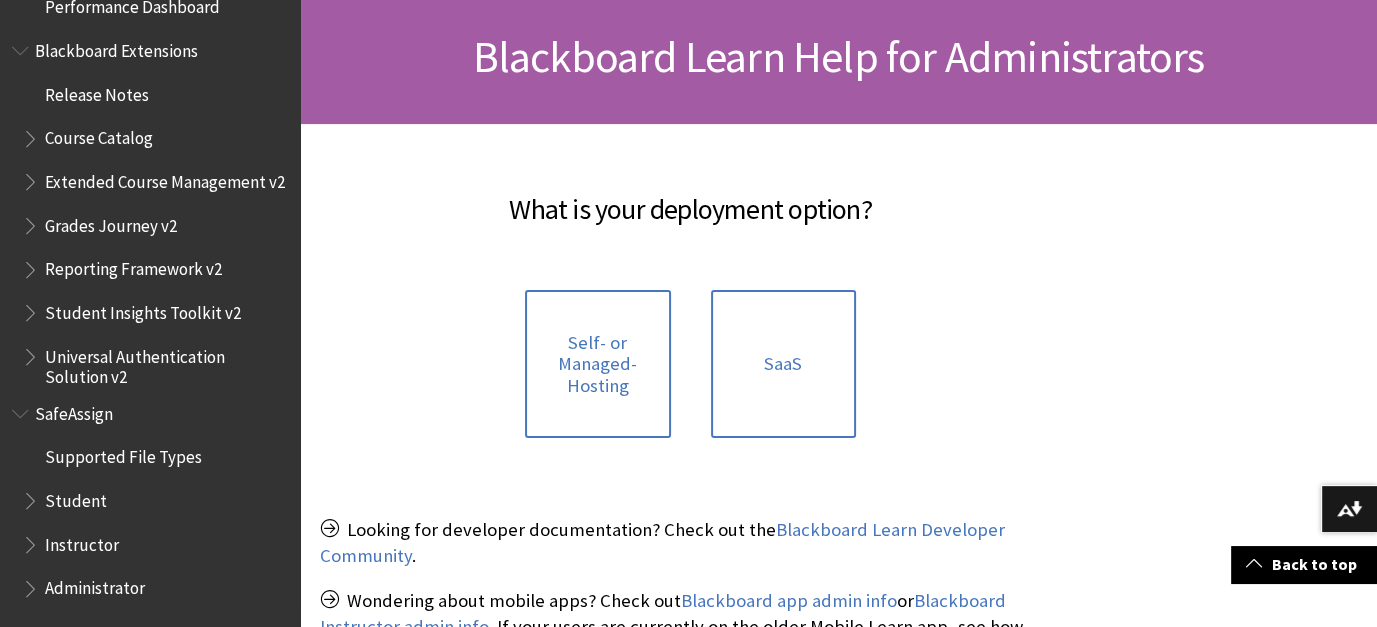 click on "Instructor" at bounding box center [155, 545] 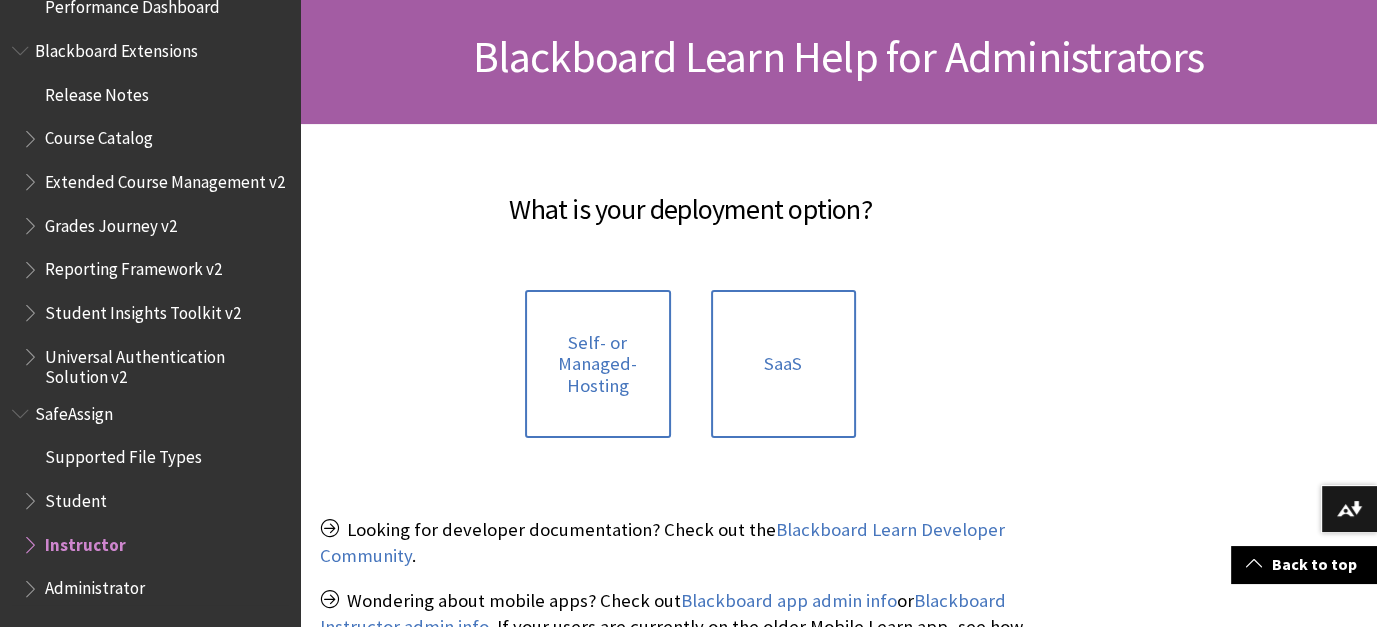 click at bounding box center (32, 496) 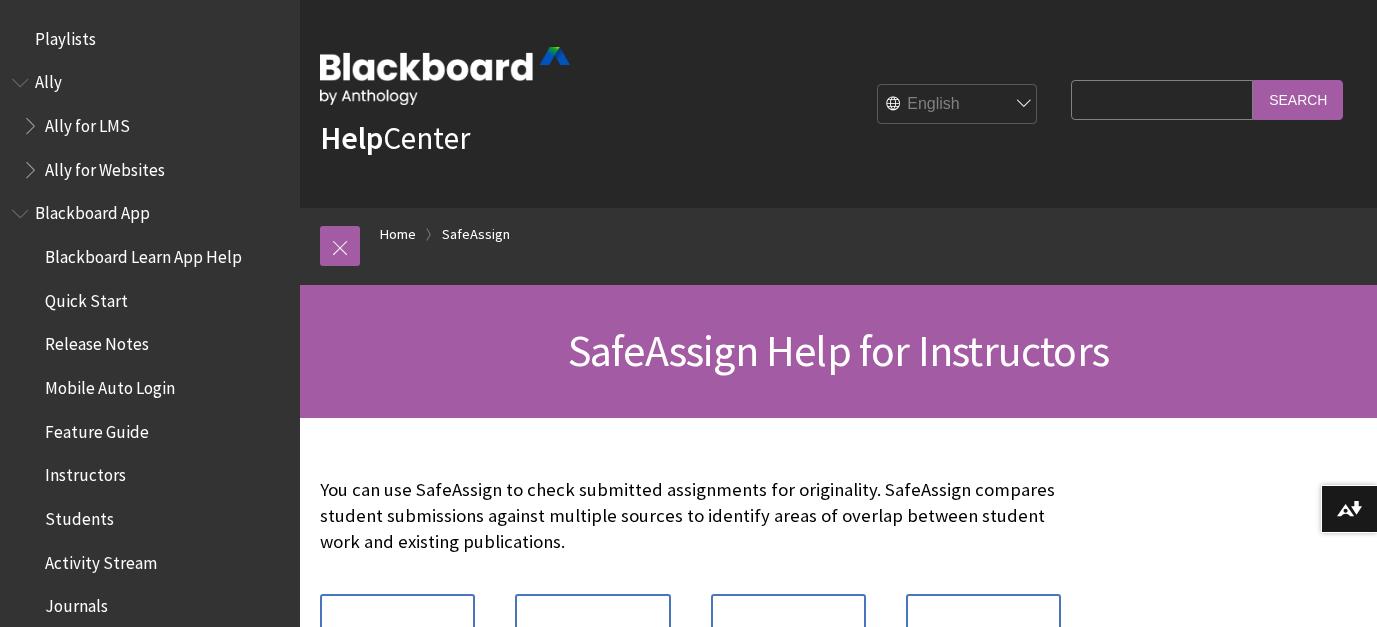 scroll, scrollTop: 0, scrollLeft: 0, axis: both 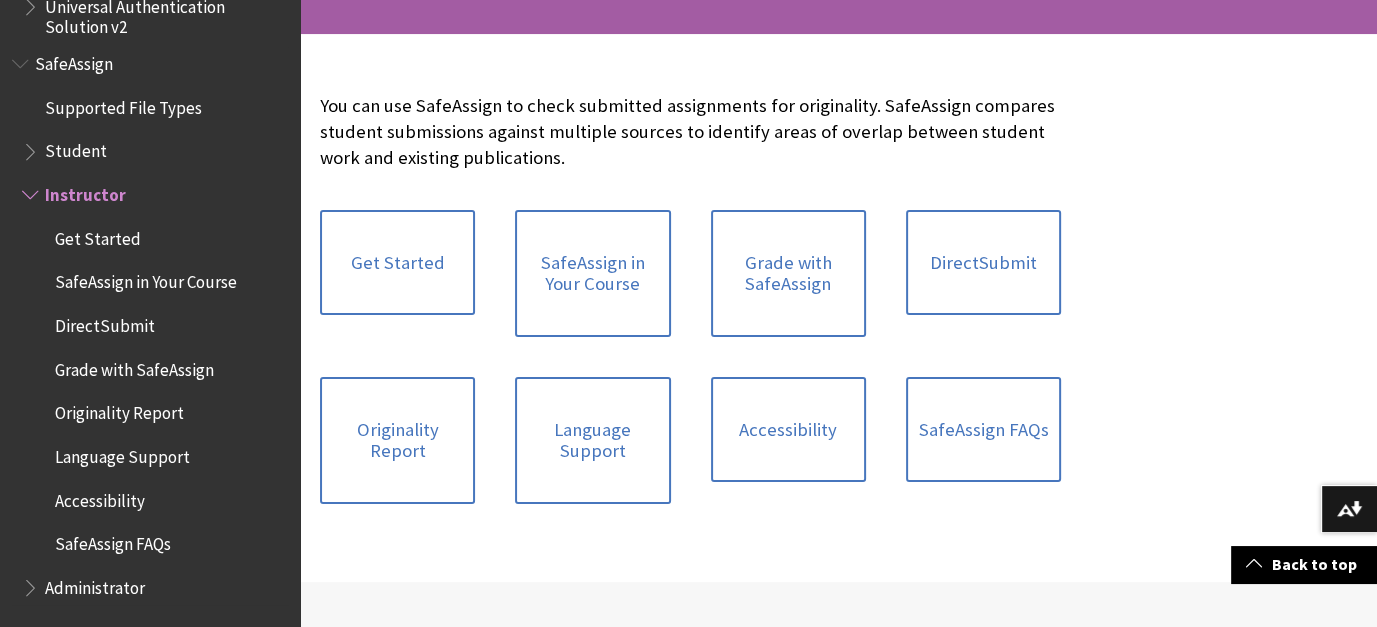 click on "Student" at bounding box center (76, 148) 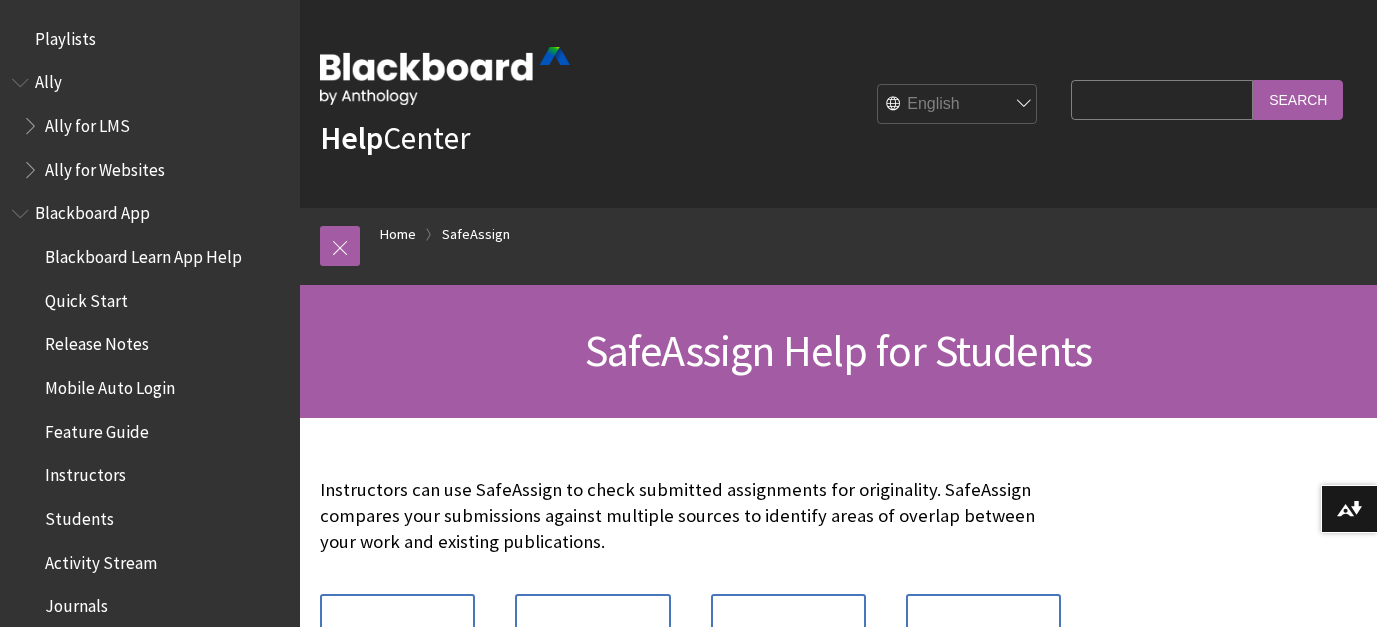 scroll, scrollTop: 0, scrollLeft: 0, axis: both 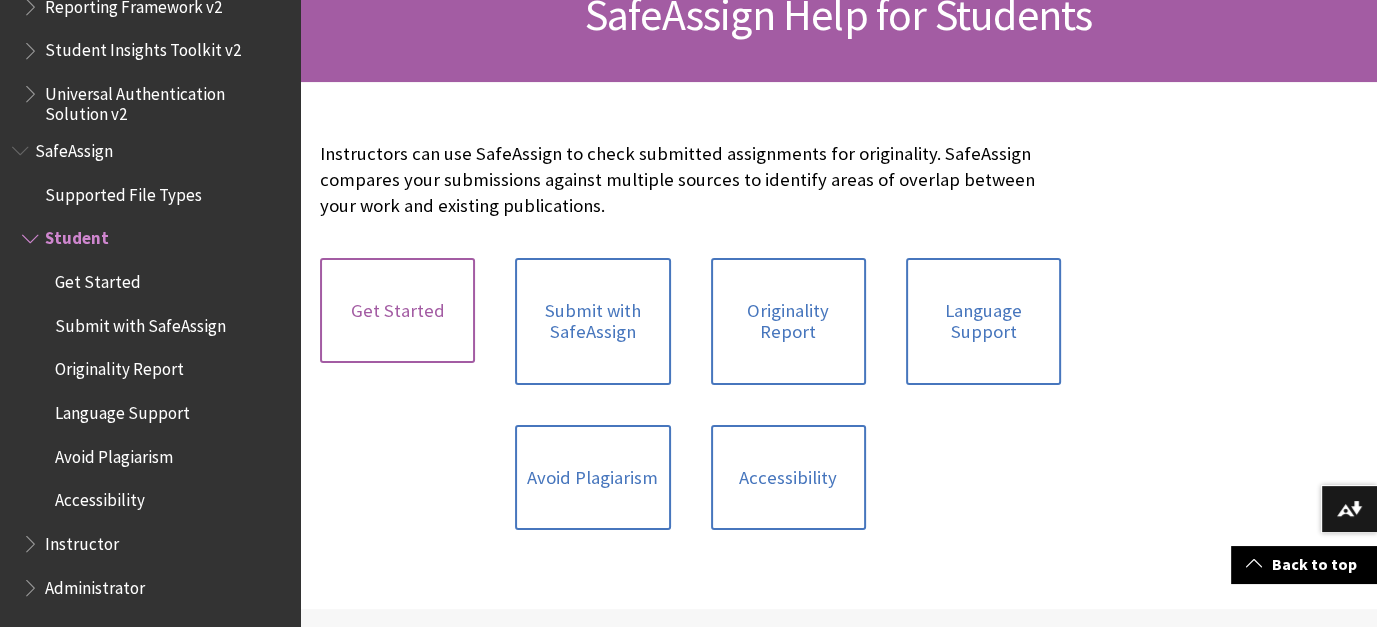 click on "Get Started" at bounding box center [397, 311] 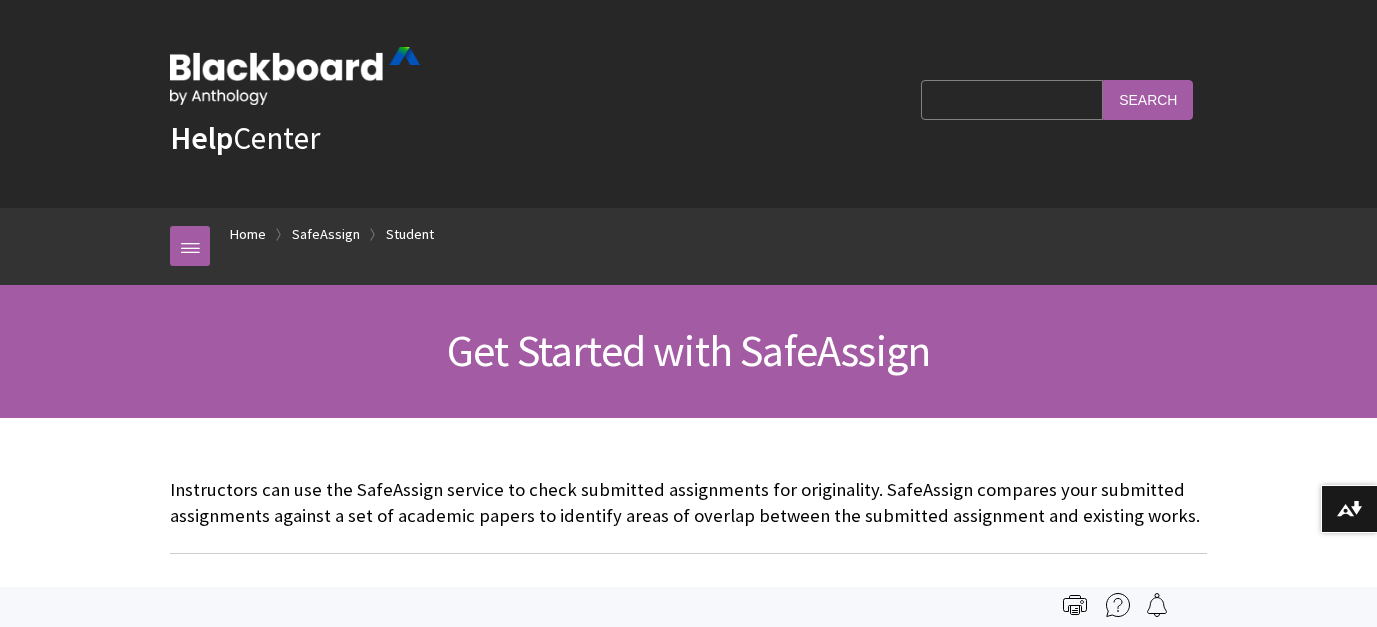 scroll, scrollTop: 0, scrollLeft: 0, axis: both 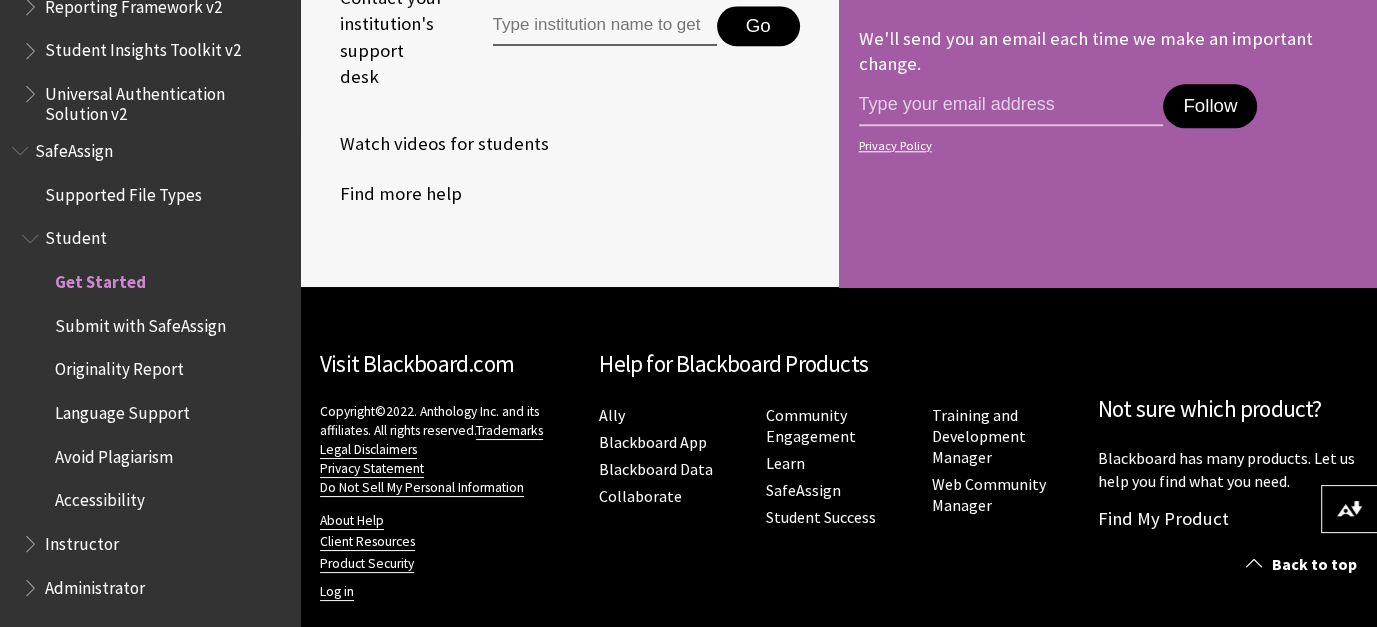 click on "Not sure which product?
Blackboard has many products. Let us help you find what you need.
Find My Product" at bounding box center [1227, 428] 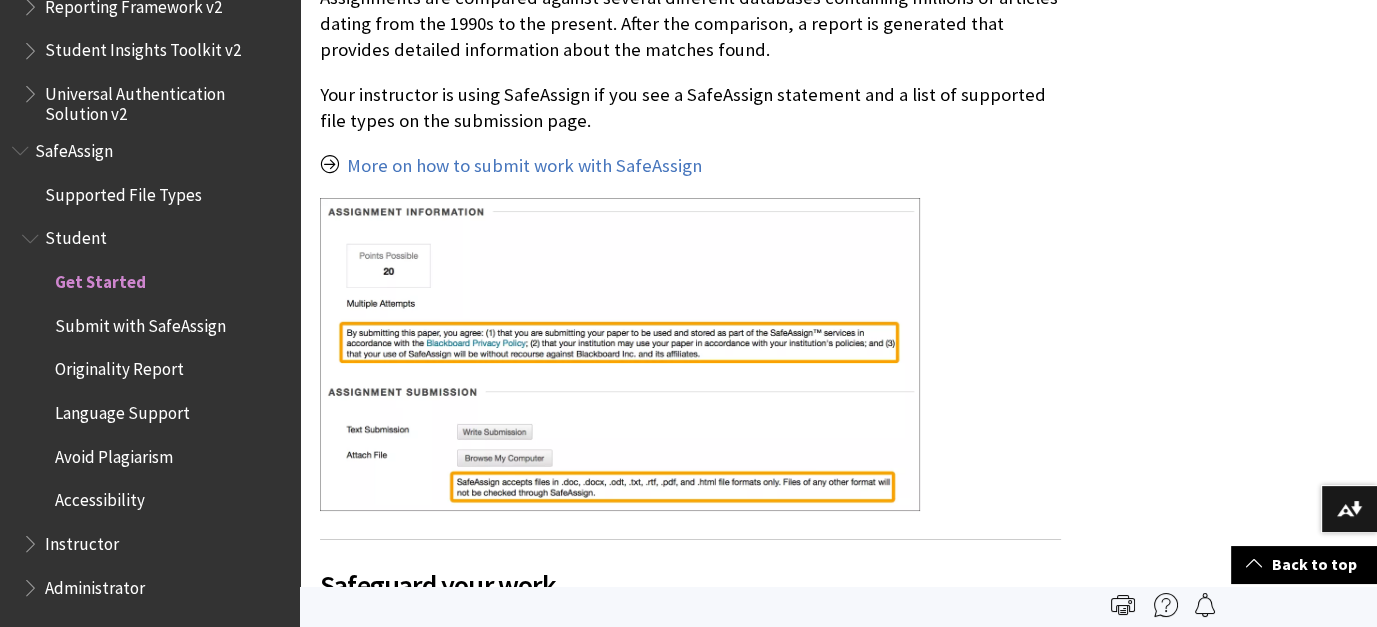 scroll, scrollTop: 734, scrollLeft: 0, axis: vertical 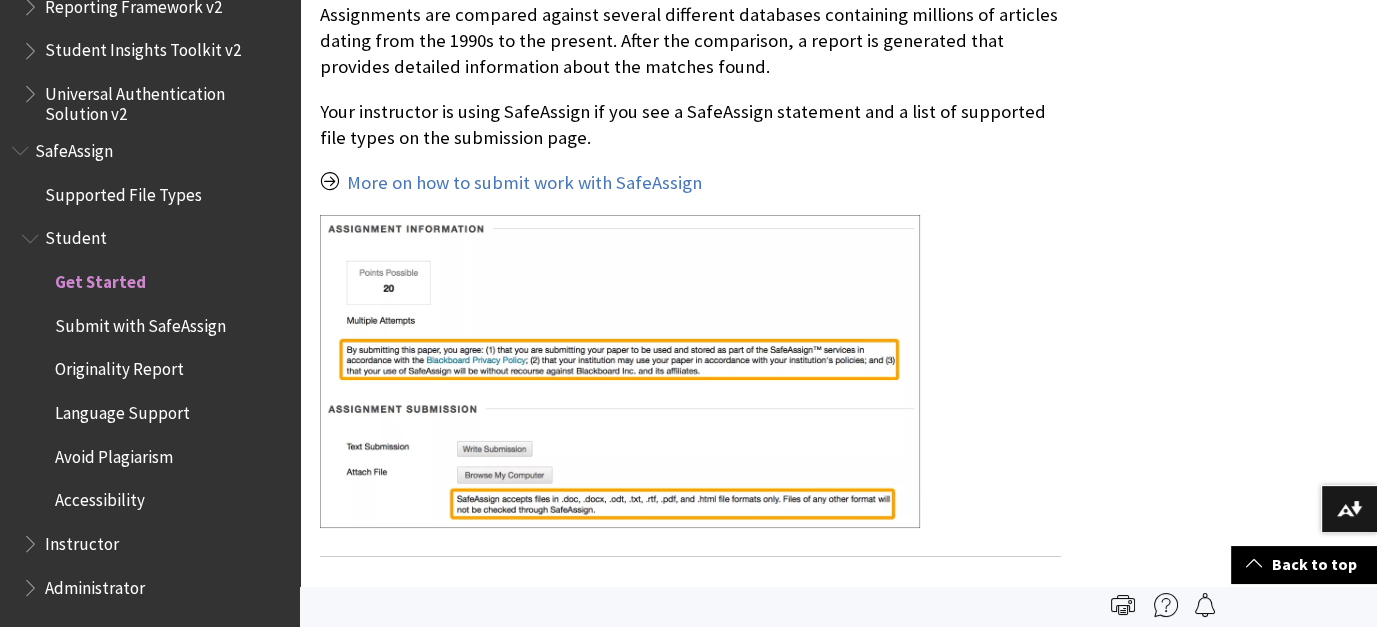 click on "Submit with SafeAssign" at bounding box center (140, 322) 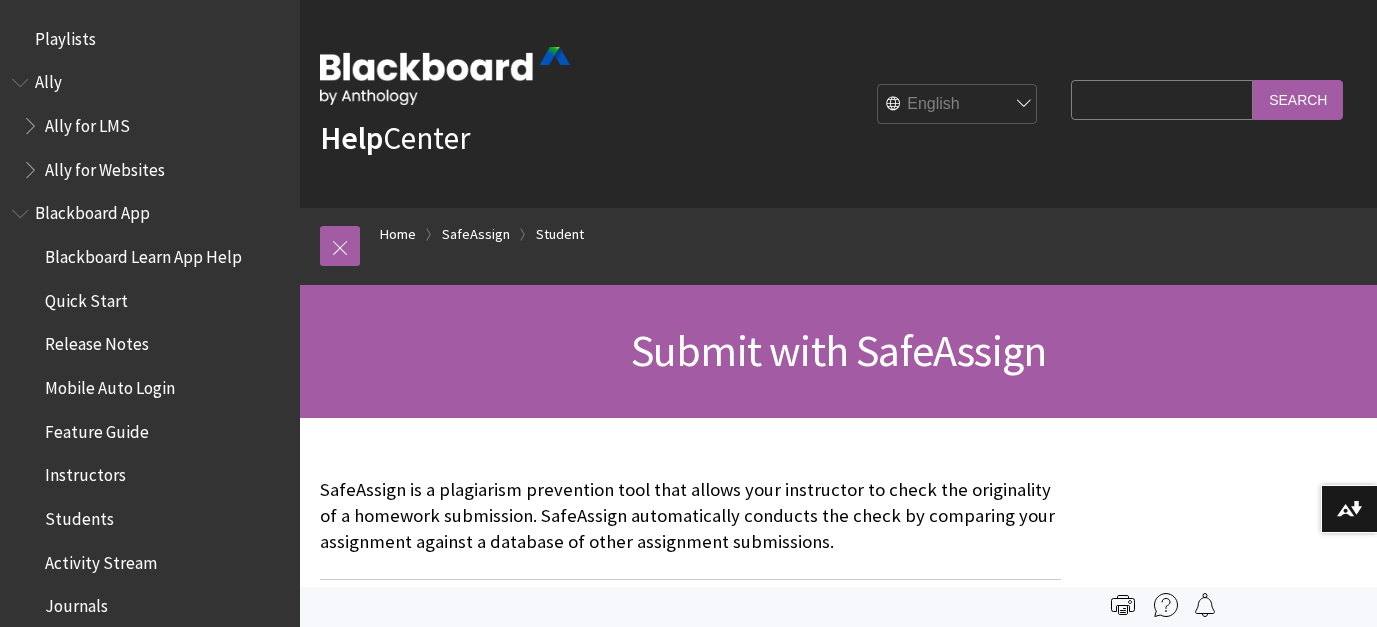 scroll, scrollTop: 0, scrollLeft: 0, axis: both 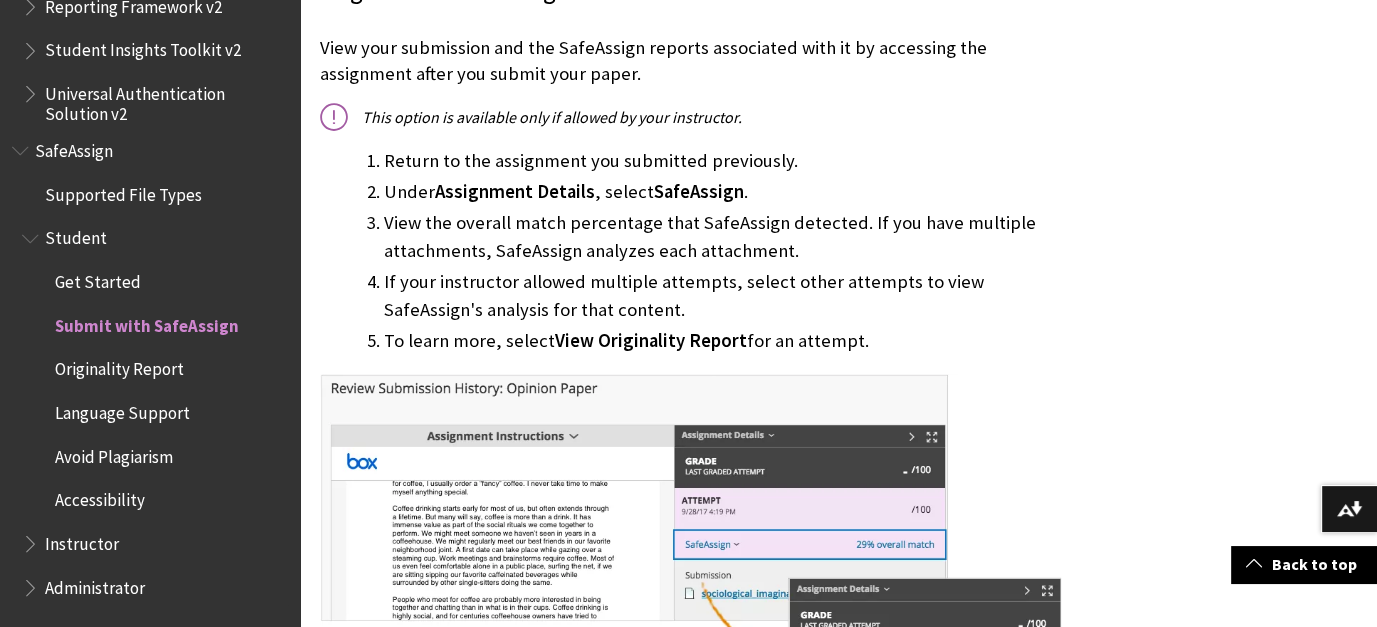 click on "Originality Report" at bounding box center (119, 366) 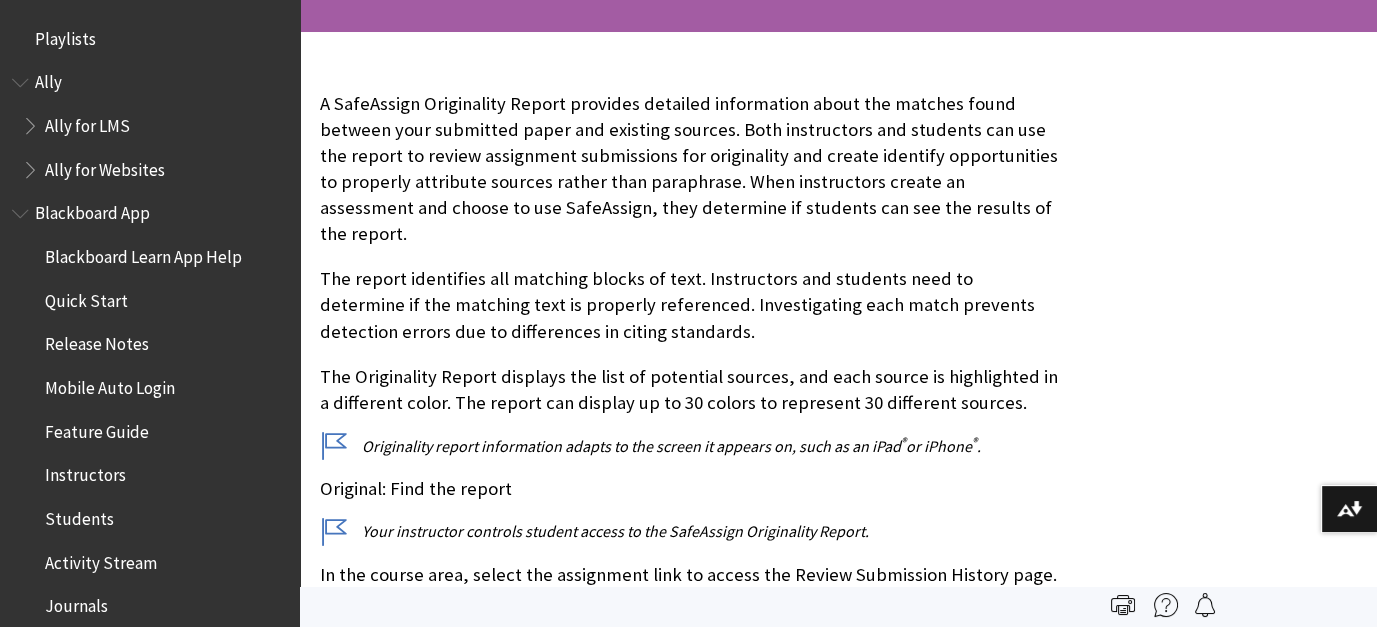 scroll, scrollTop: 0, scrollLeft: 0, axis: both 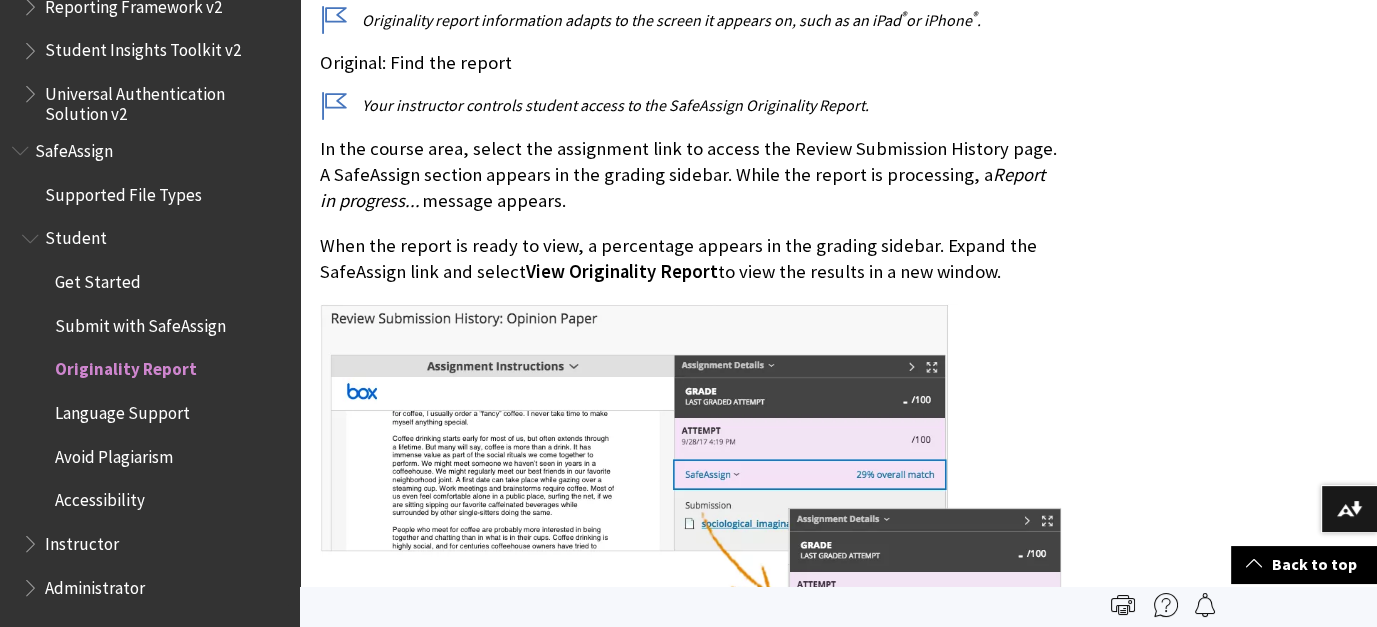 click on "Language Support" at bounding box center [122, 409] 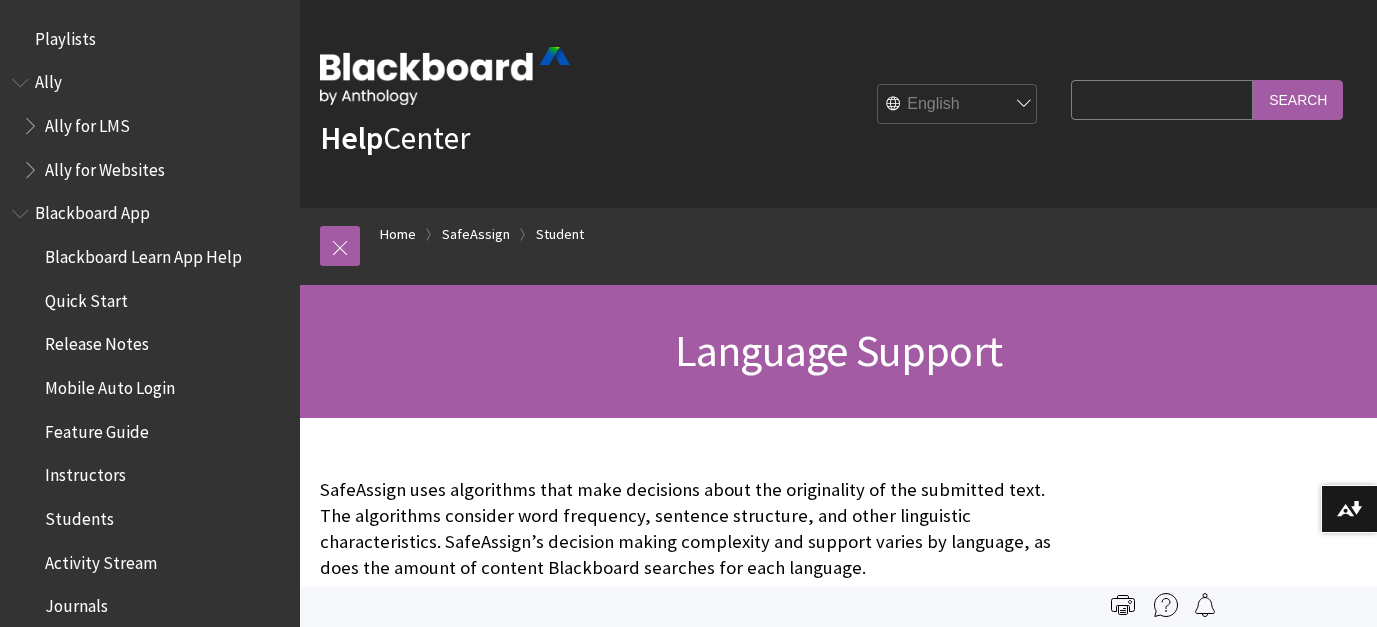 scroll, scrollTop: 0, scrollLeft: 0, axis: both 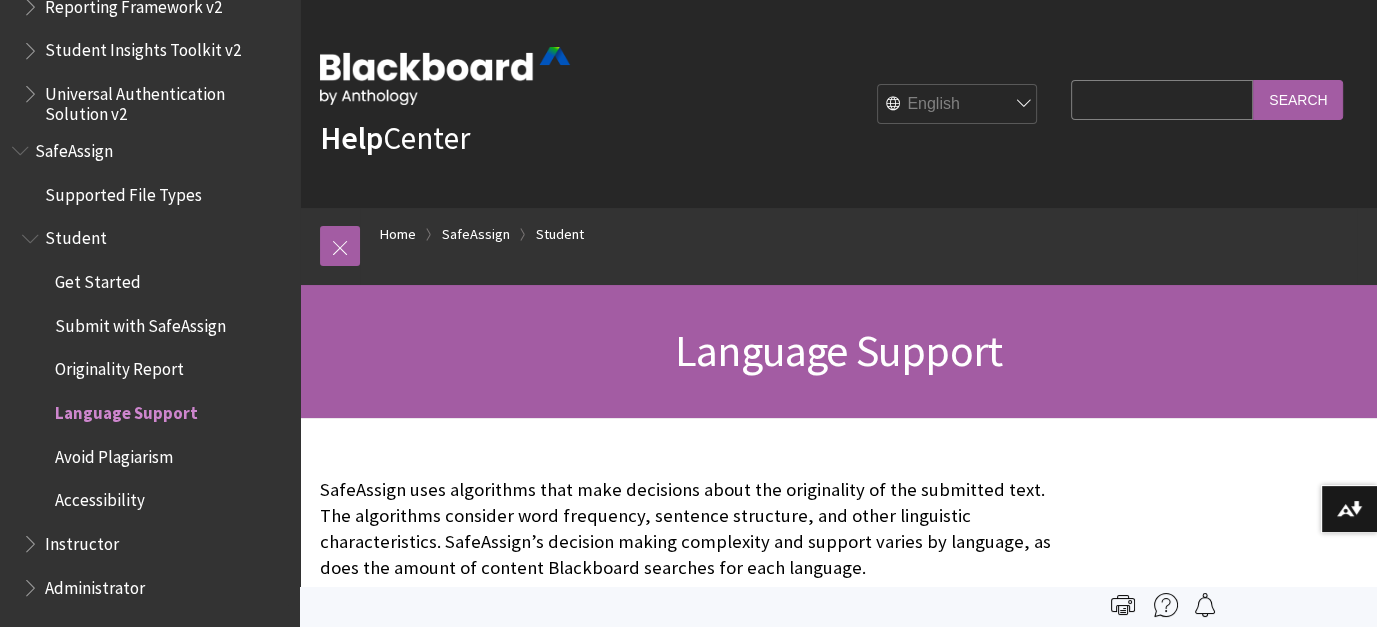 click on "Accessibility" at bounding box center [100, 497] 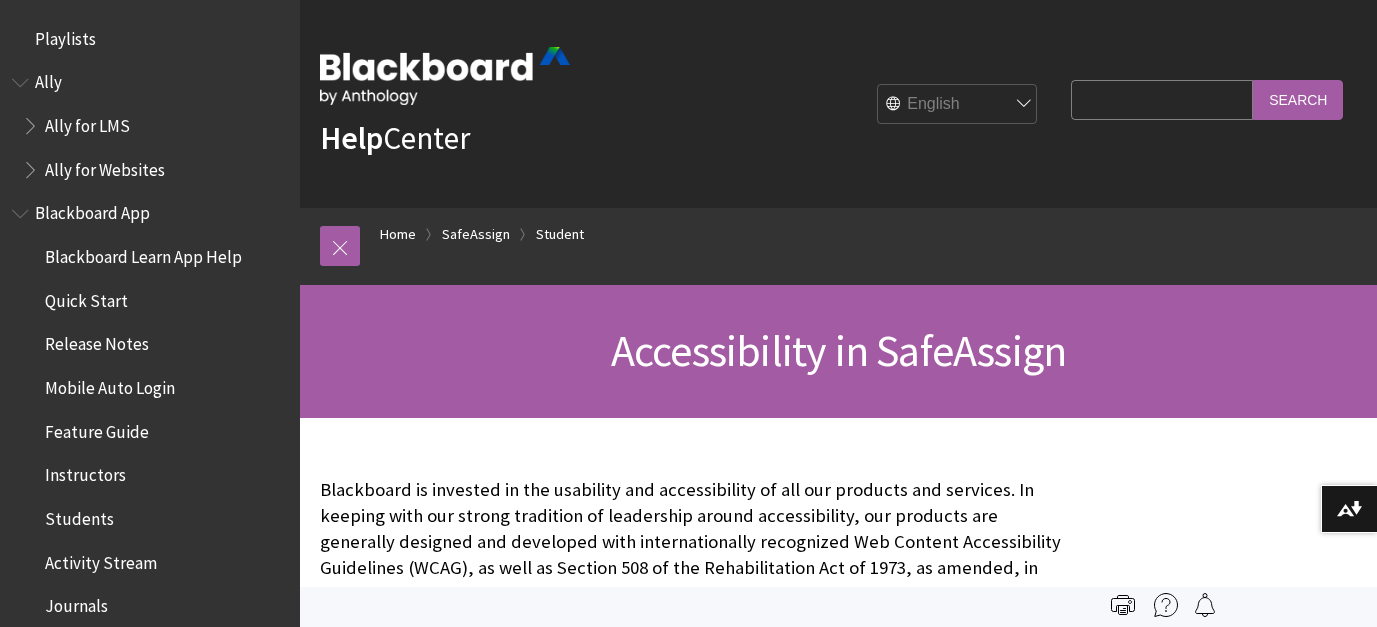 scroll, scrollTop: 0, scrollLeft: 0, axis: both 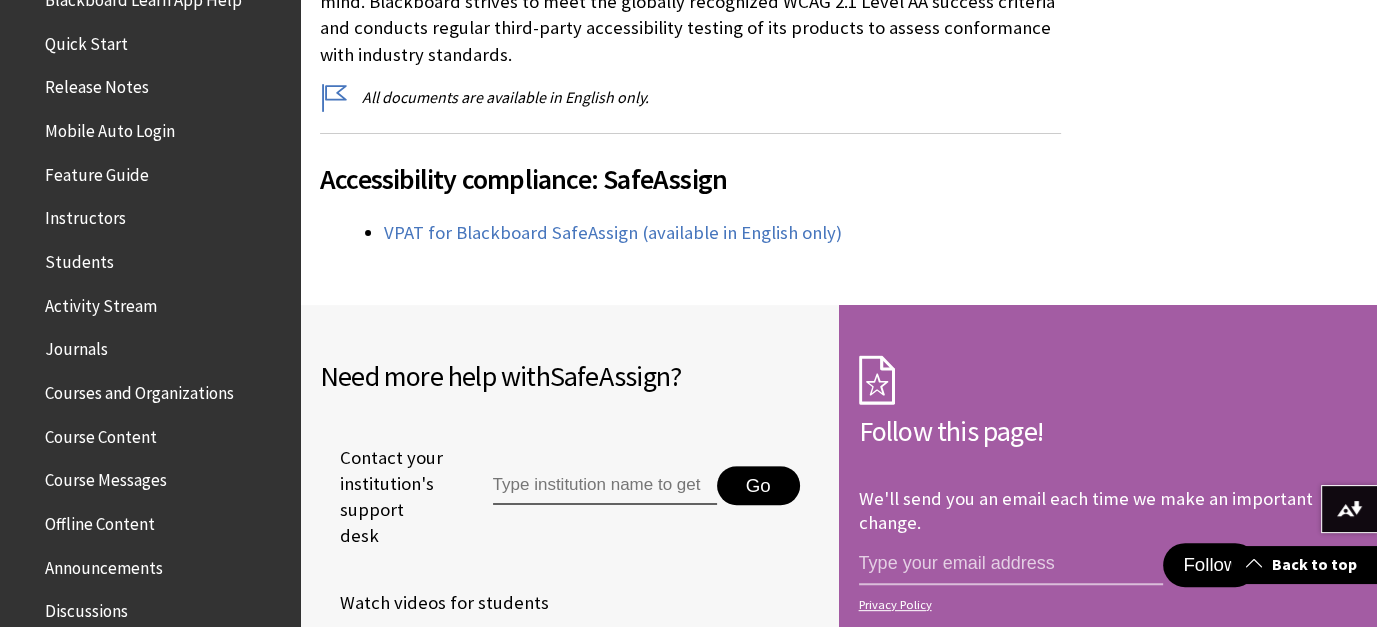 click on "Students" at bounding box center [79, 258] 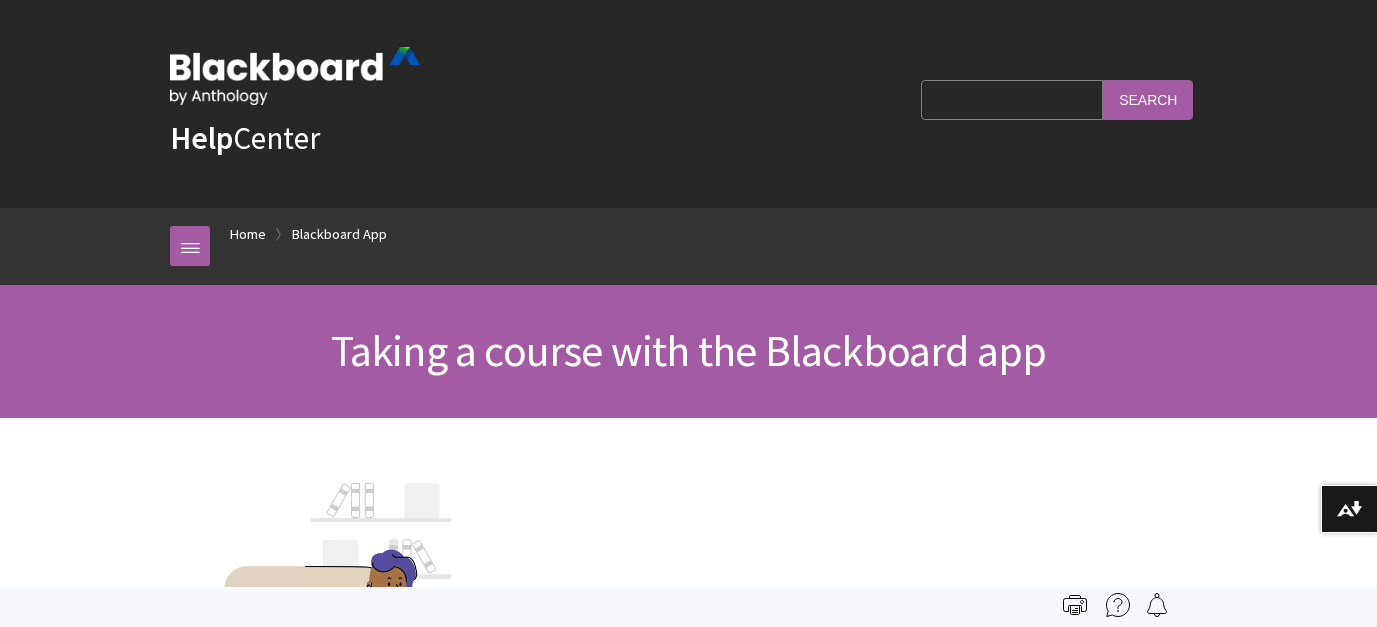 scroll, scrollTop: 0, scrollLeft: 0, axis: both 